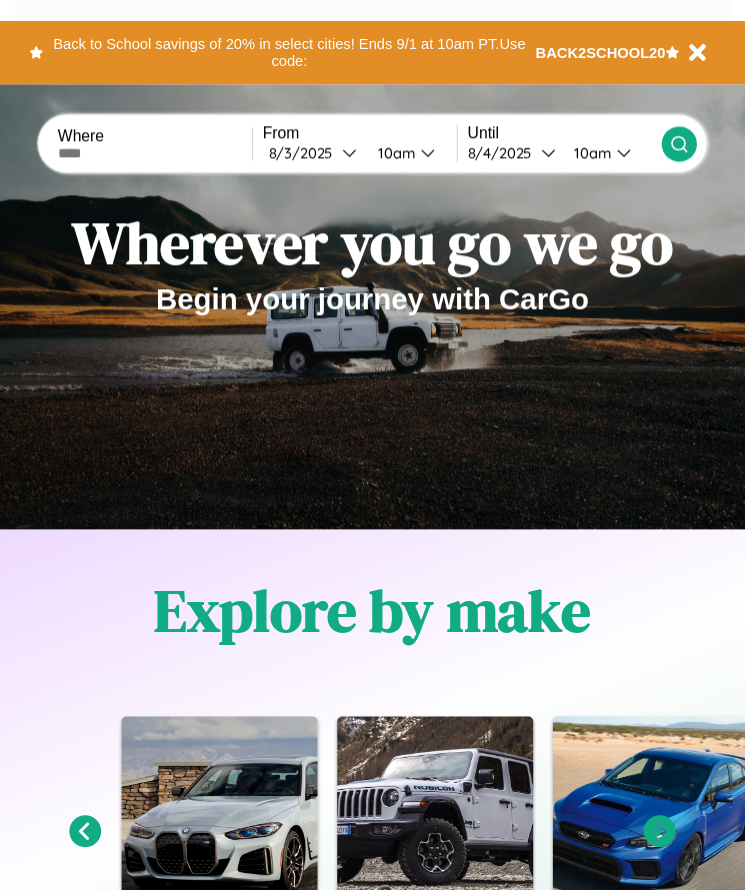 scroll, scrollTop: 0, scrollLeft: 0, axis: both 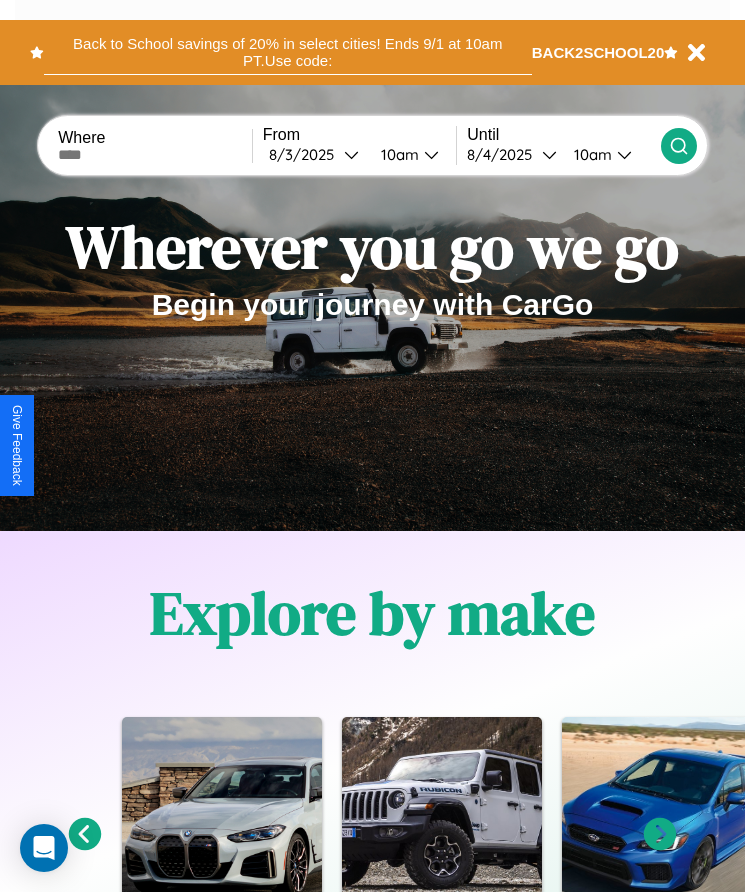 click on "Back to School savings of 20% in select cities! Ends 9/1 at 10am PT.  Use code:" at bounding box center (288, 52) 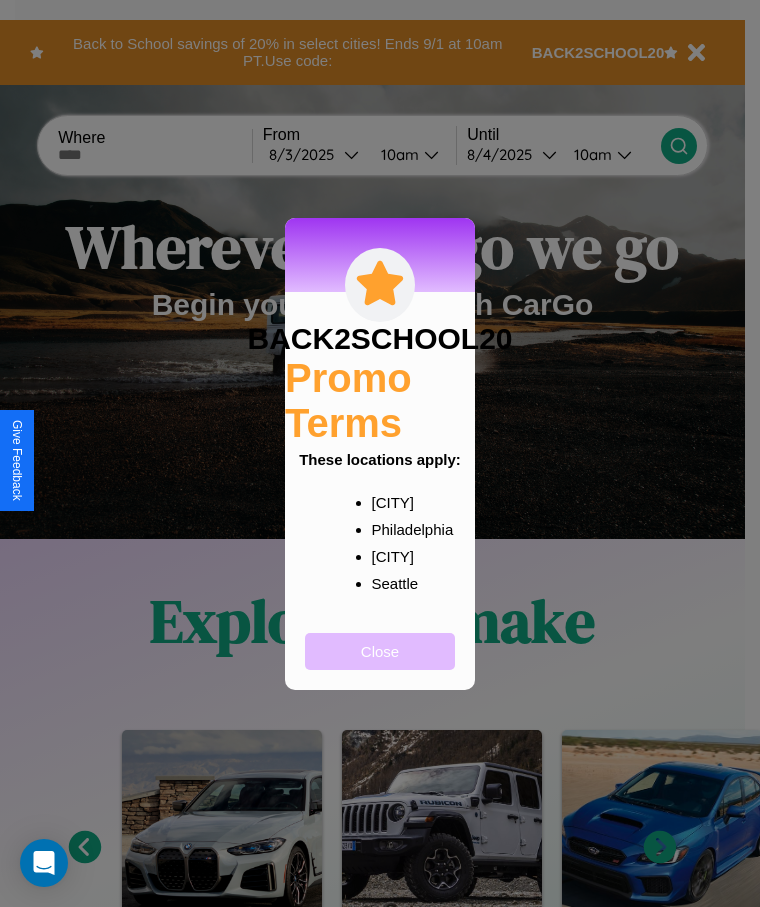 click on "Close" at bounding box center [380, 651] 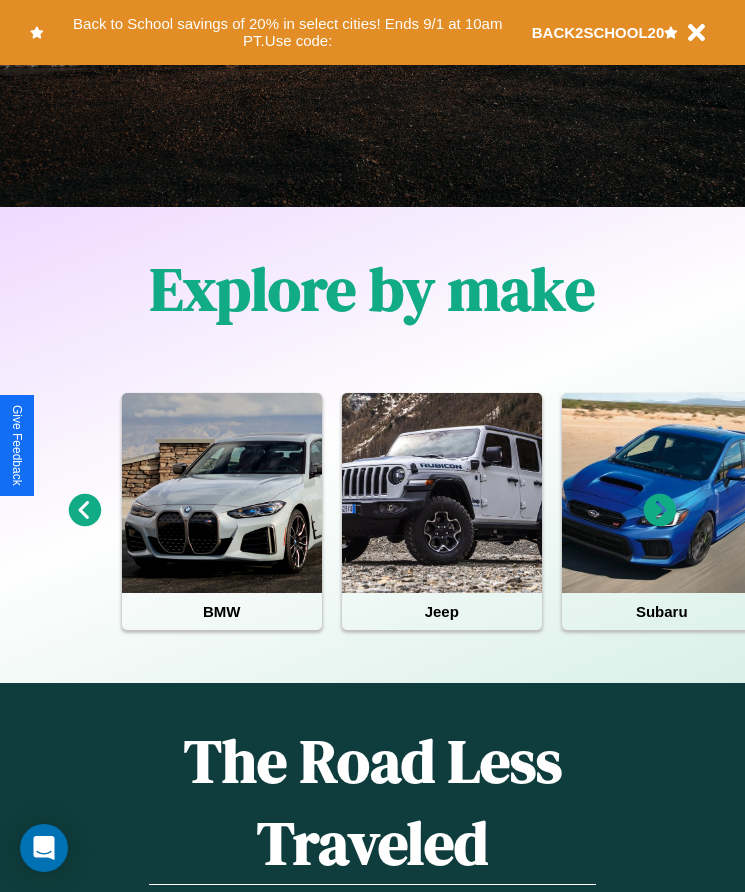 scroll, scrollTop: 334, scrollLeft: 0, axis: vertical 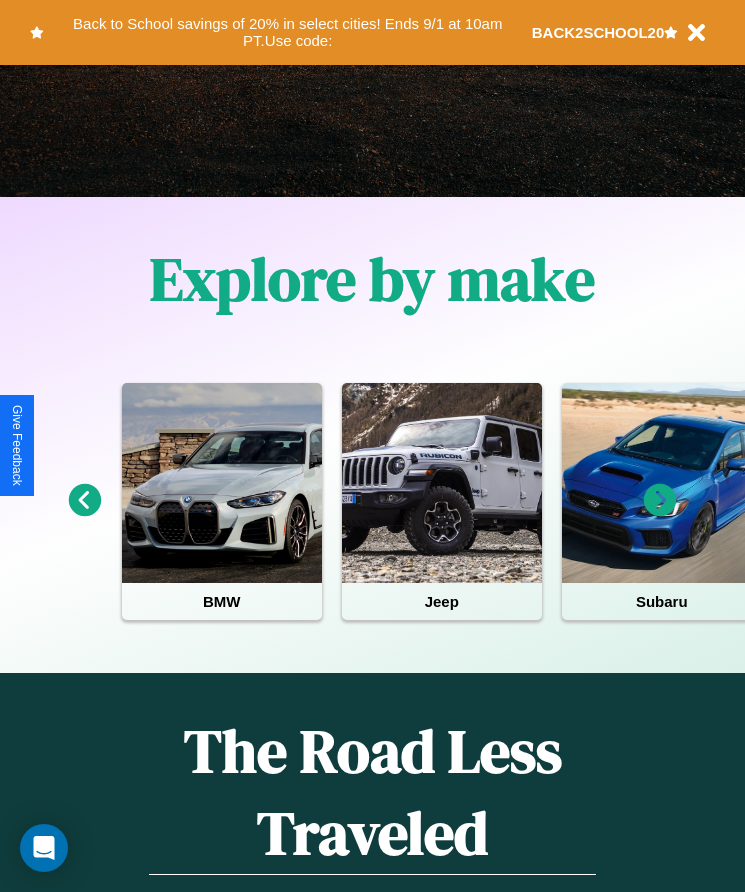 click 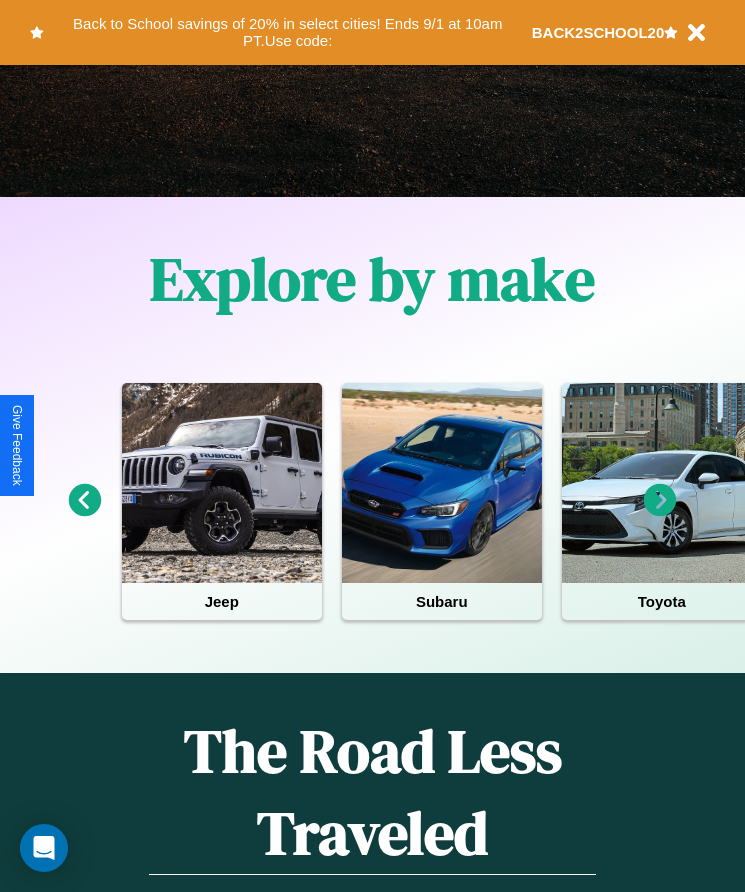 click 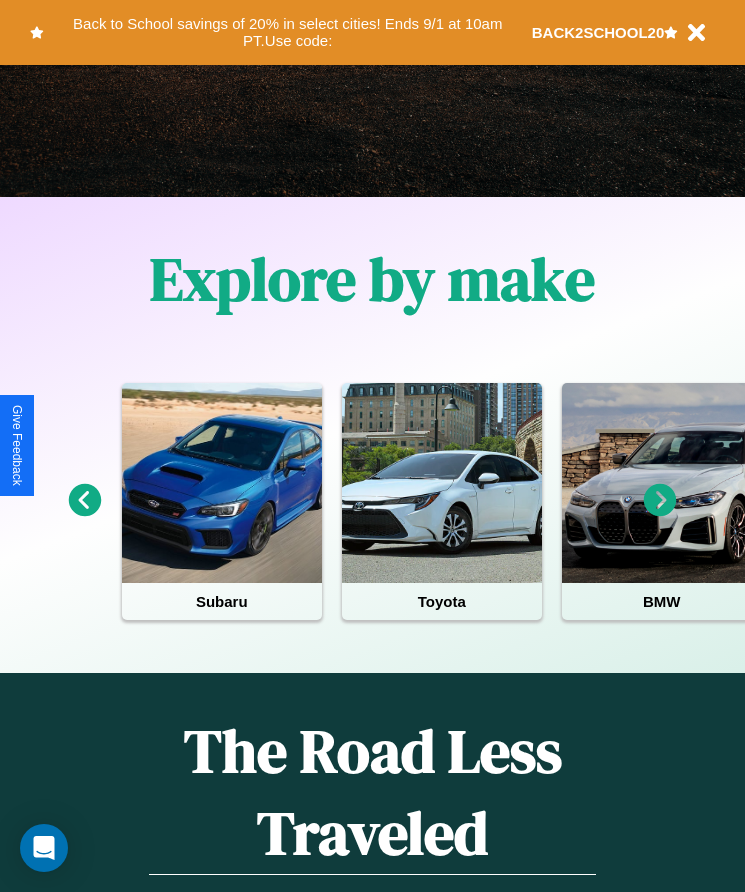 click 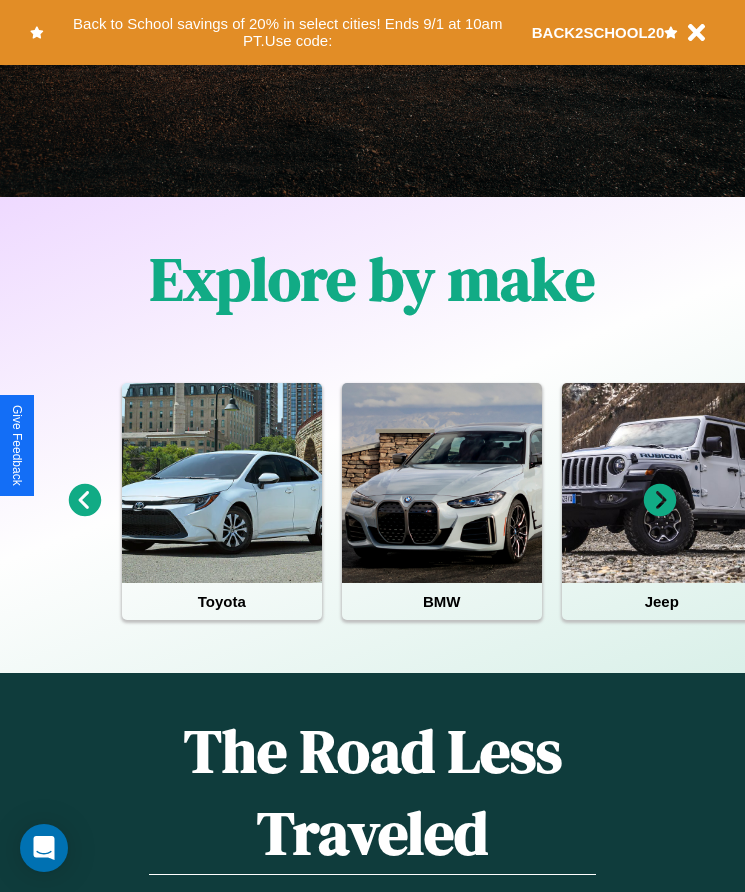 click 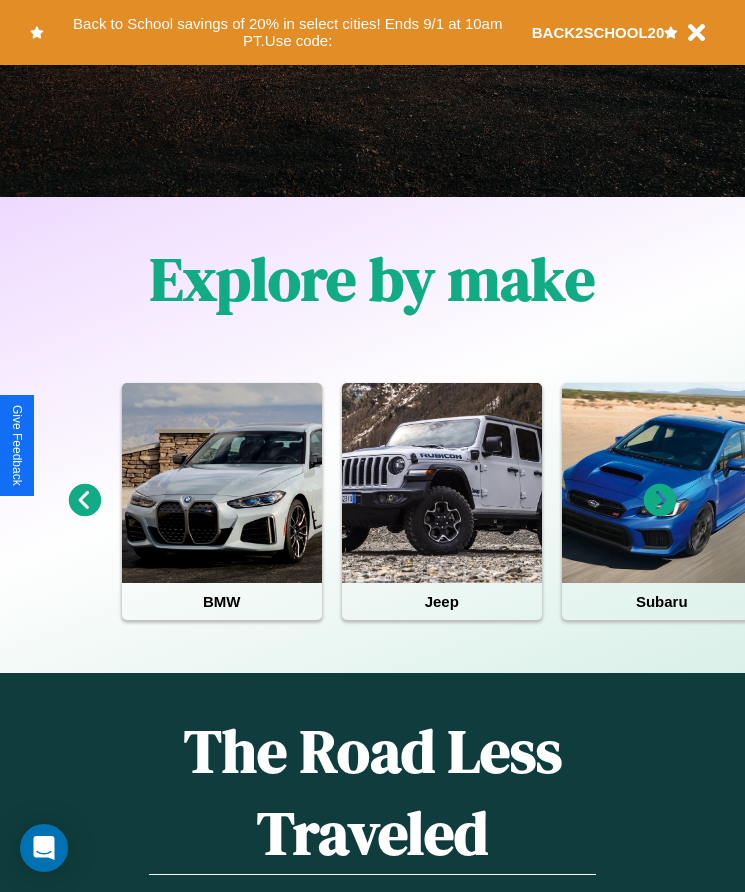 click 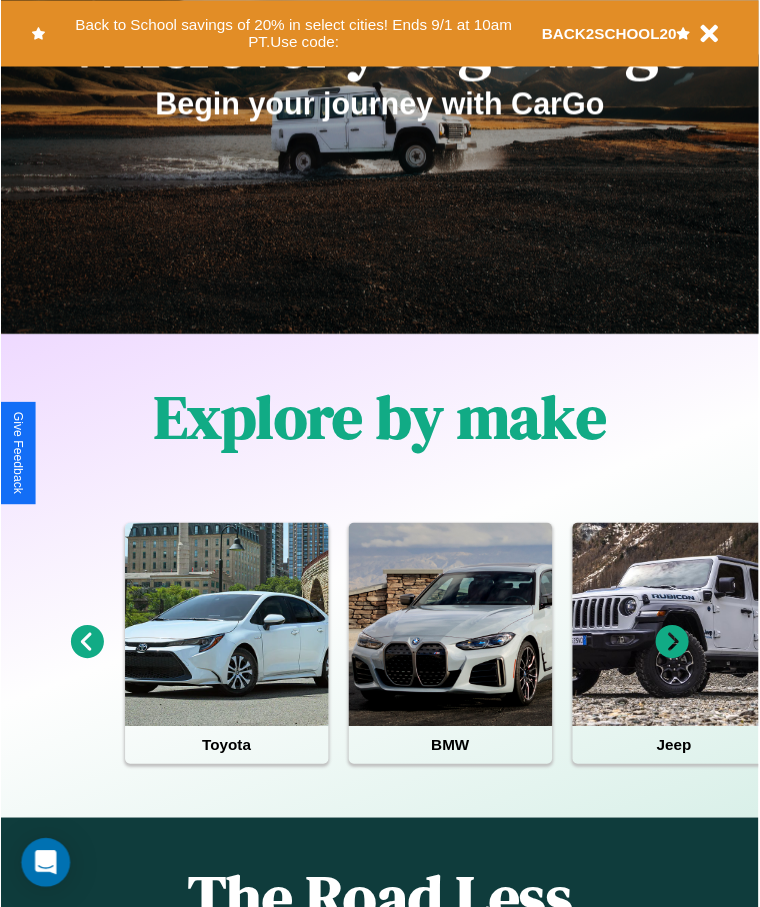 scroll, scrollTop: 0, scrollLeft: 0, axis: both 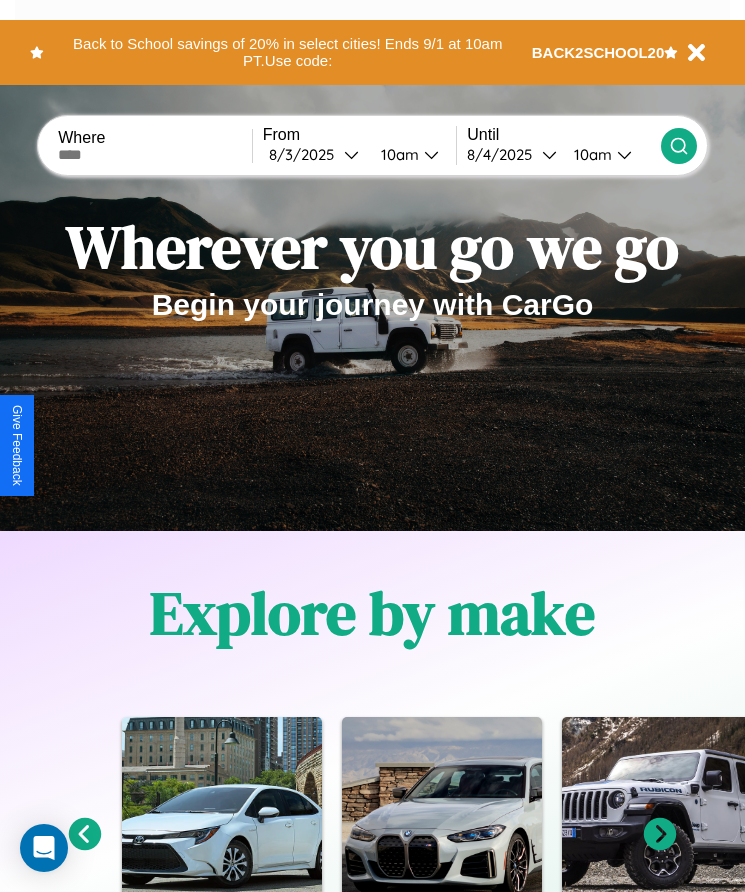 click at bounding box center (155, 155) 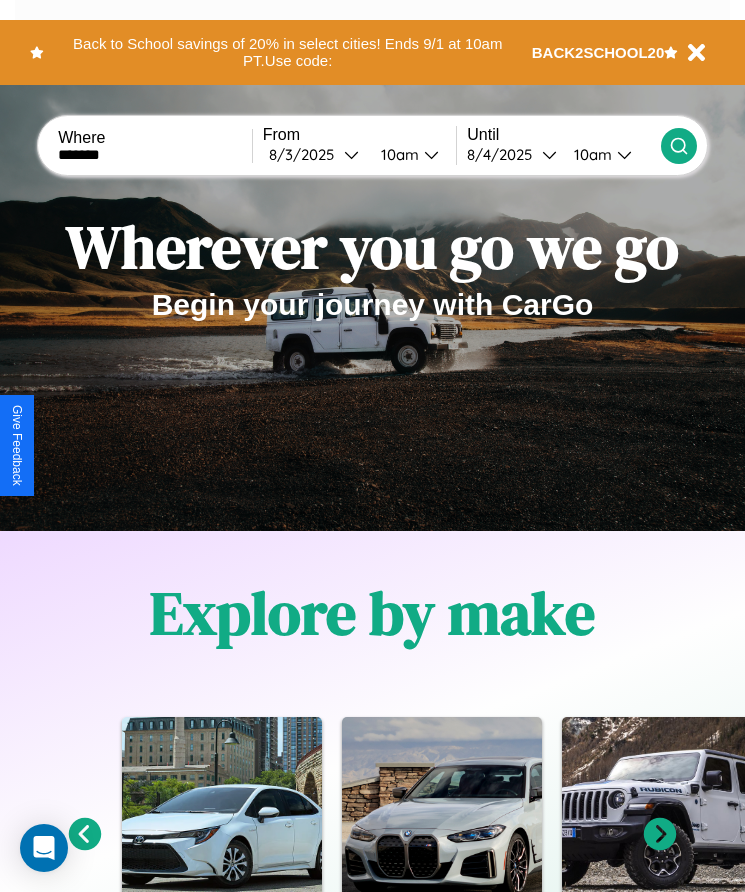 type on "*******" 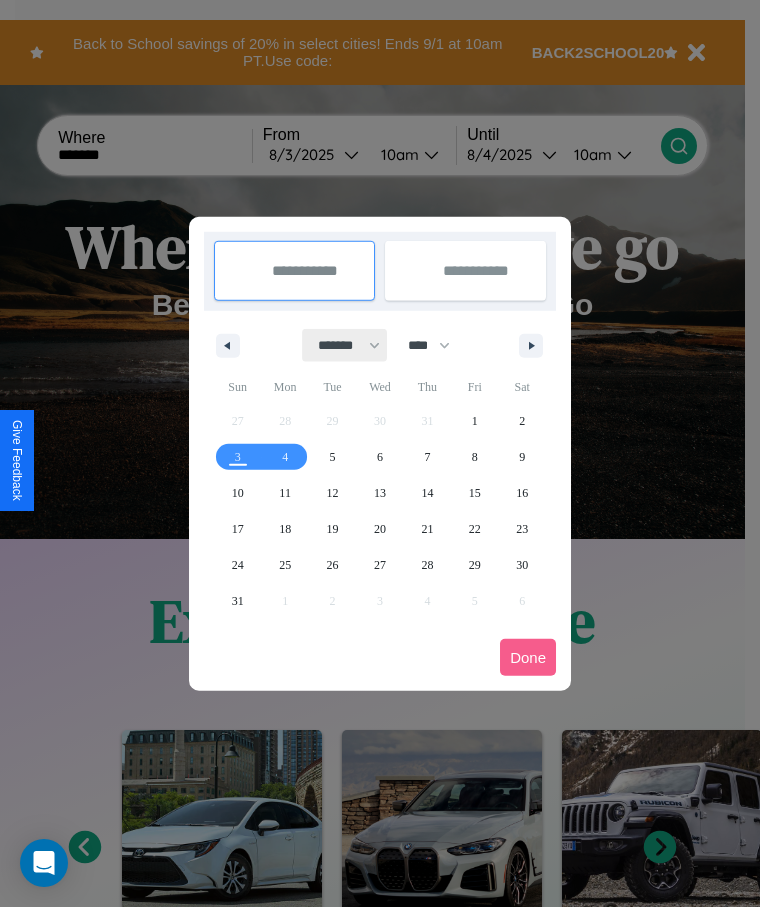 click on "******* ******** ***** ***** *** **** **** ****** ********* ******* ******** ********" at bounding box center [345, 345] 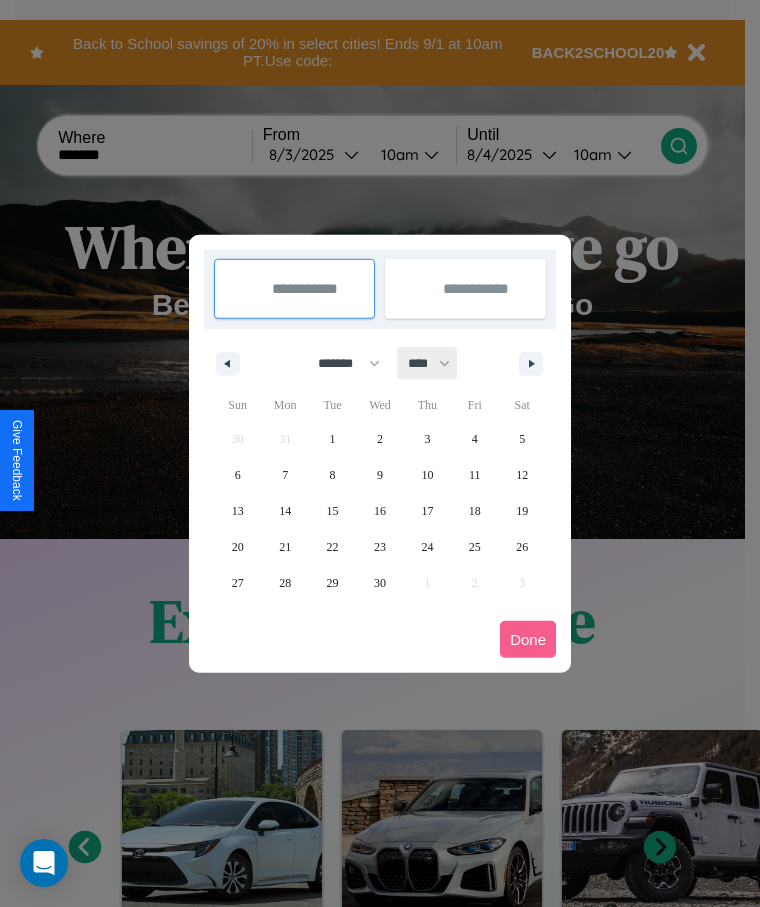 click on "**** **** **** **** **** **** **** **** **** **** **** **** **** **** **** **** **** **** **** **** **** **** **** **** **** **** **** **** **** **** **** **** **** **** **** **** **** **** **** **** **** **** **** **** **** **** **** **** **** **** **** **** **** **** **** **** **** **** **** **** **** **** **** **** **** **** **** **** **** **** **** **** **** **** **** **** **** **** **** **** **** **** **** **** **** **** **** **** **** **** **** **** **** **** **** **** **** **** **** **** **** **** **** **** **** **** **** **** **** **** **** **** **** **** **** **** **** **** **** **** ****" at bounding box center [428, 363] 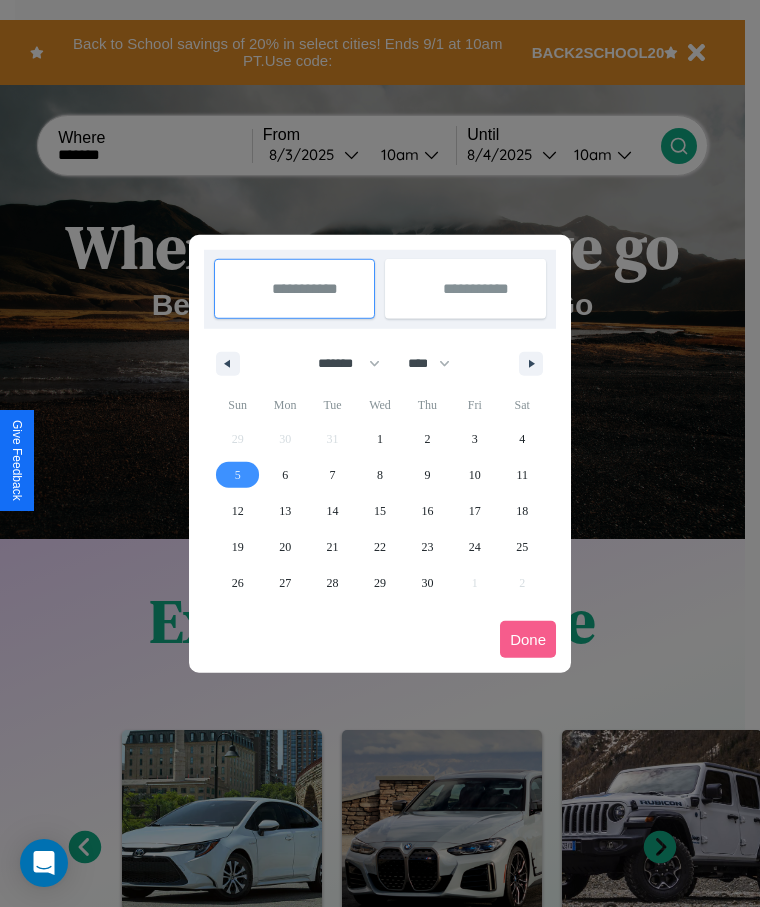 click on "5" at bounding box center [238, 475] 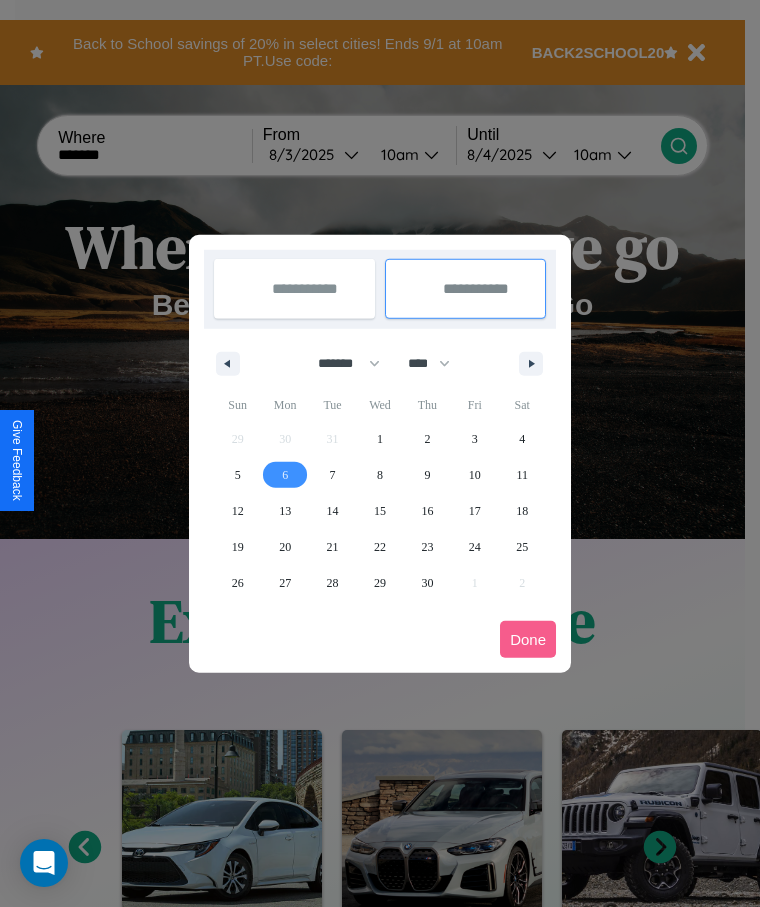 click on "6" at bounding box center (285, 475) 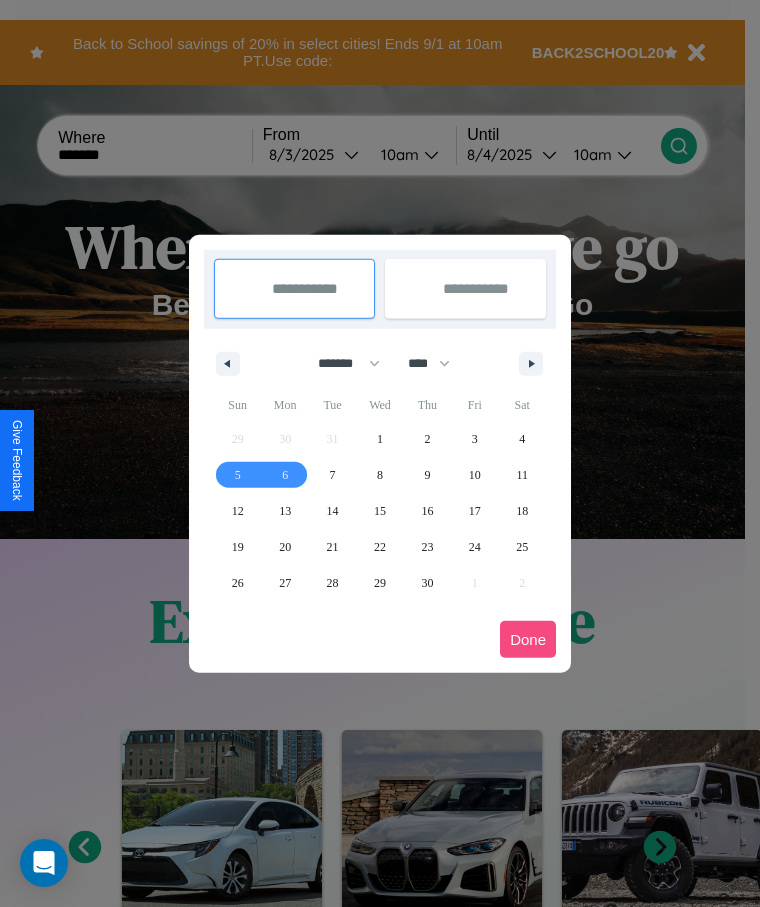 click on "Done" at bounding box center [528, 639] 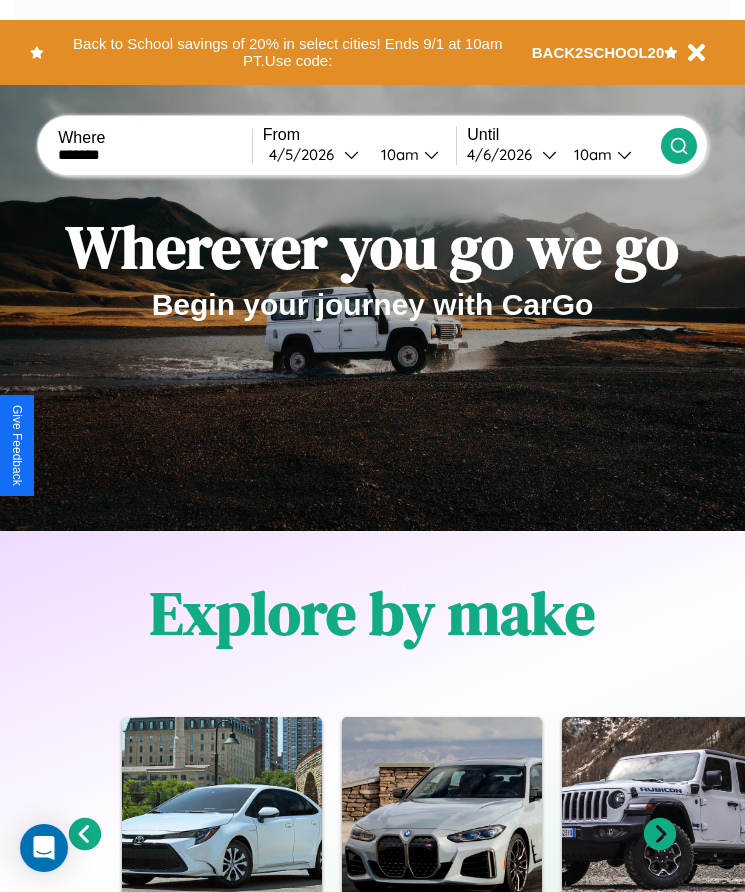 click on "10am" at bounding box center (397, 154) 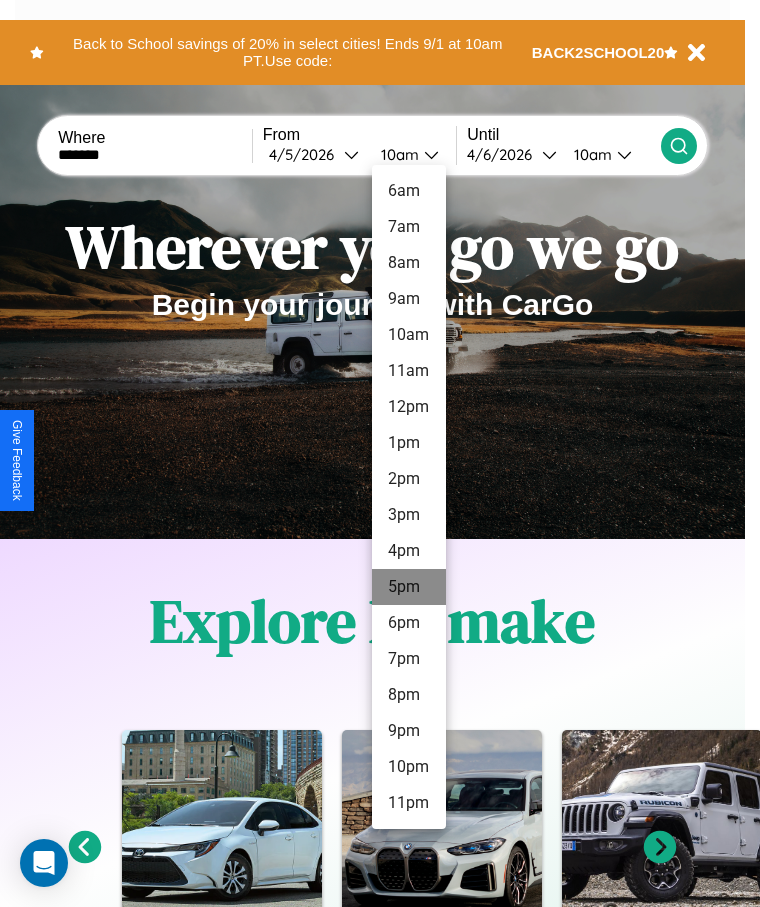 click on "5pm" at bounding box center (409, 587) 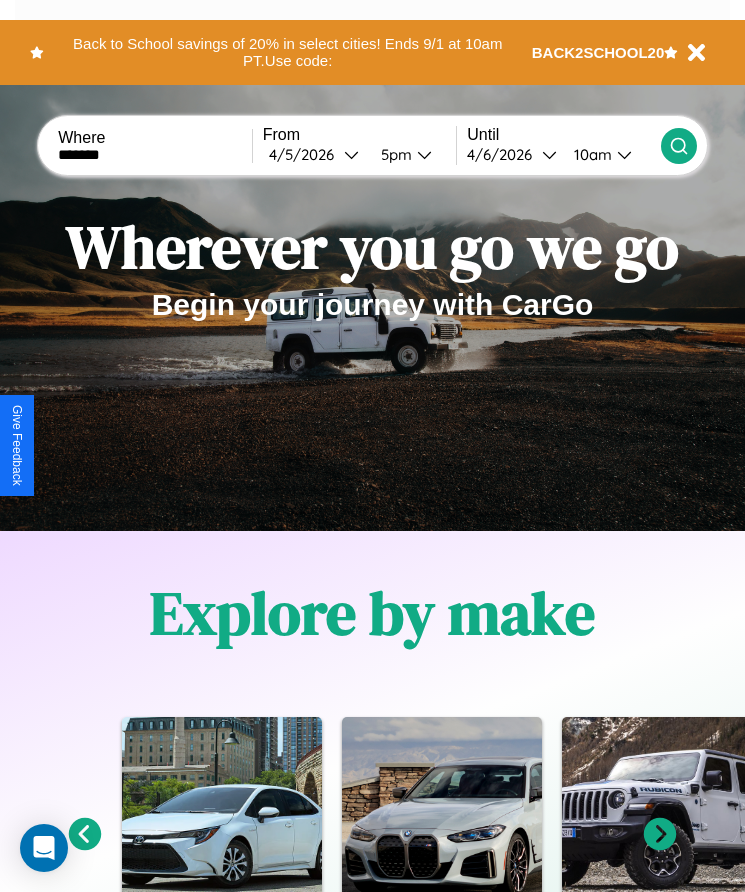 click on "10am" at bounding box center (590, 154) 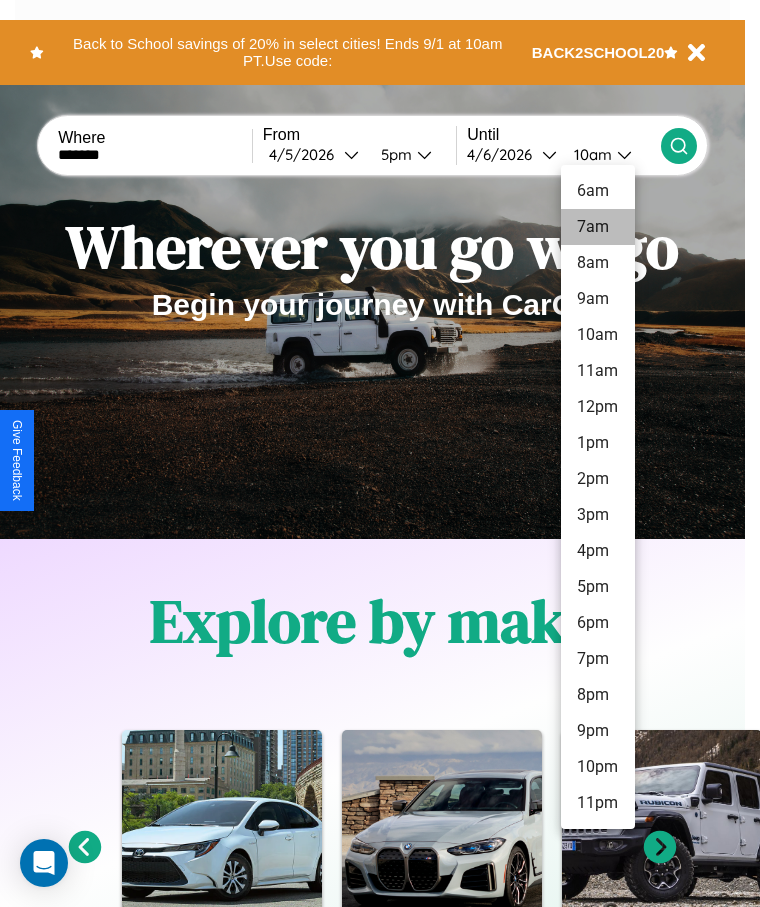 click on "7am" at bounding box center (598, 227) 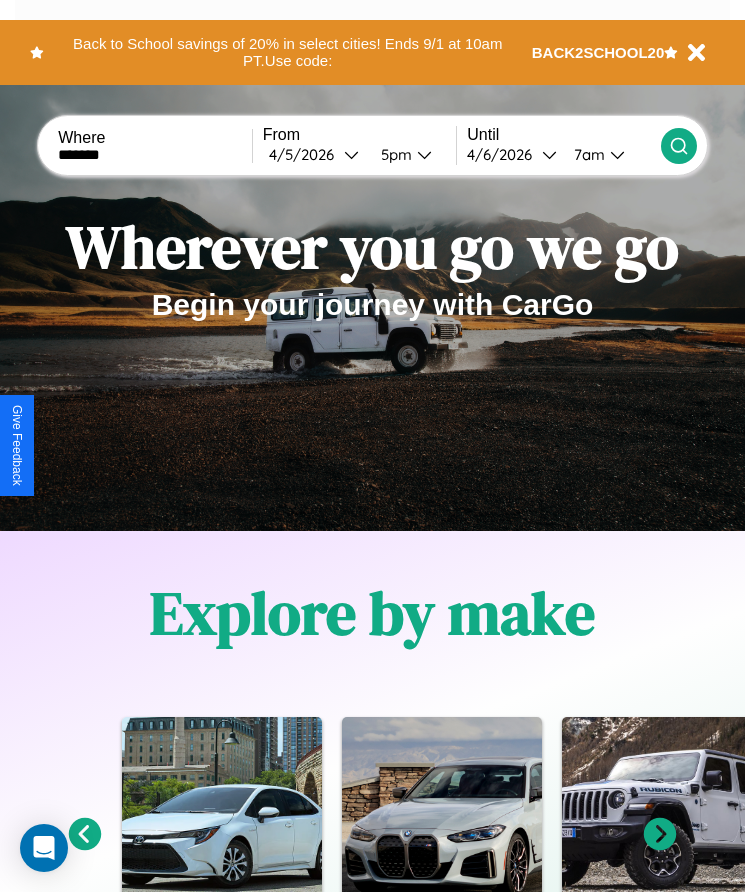 click 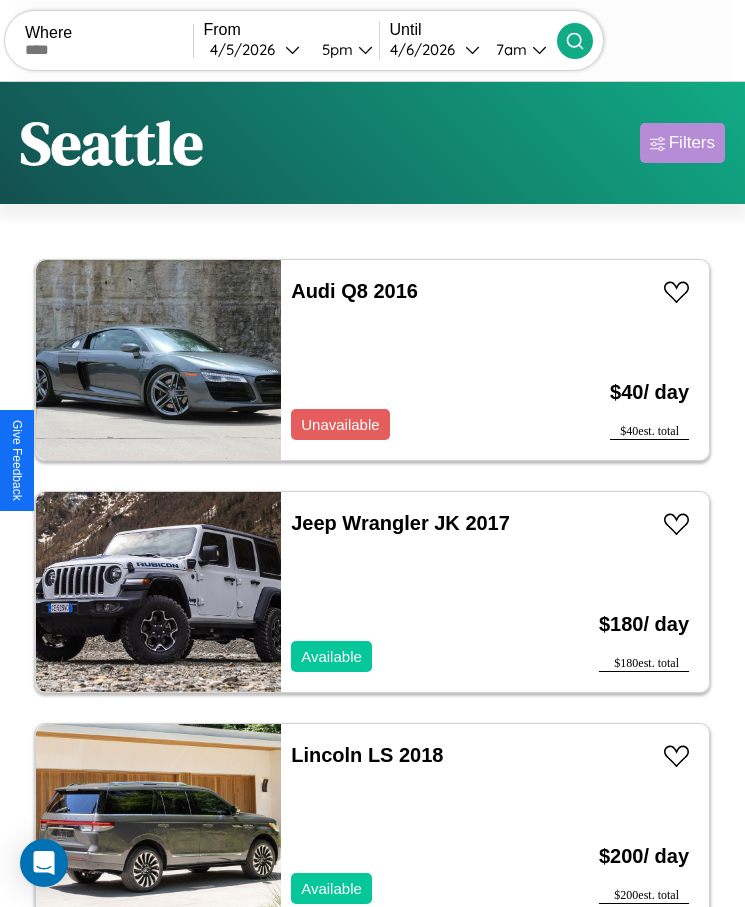 click on "Filters" at bounding box center (692, 143) 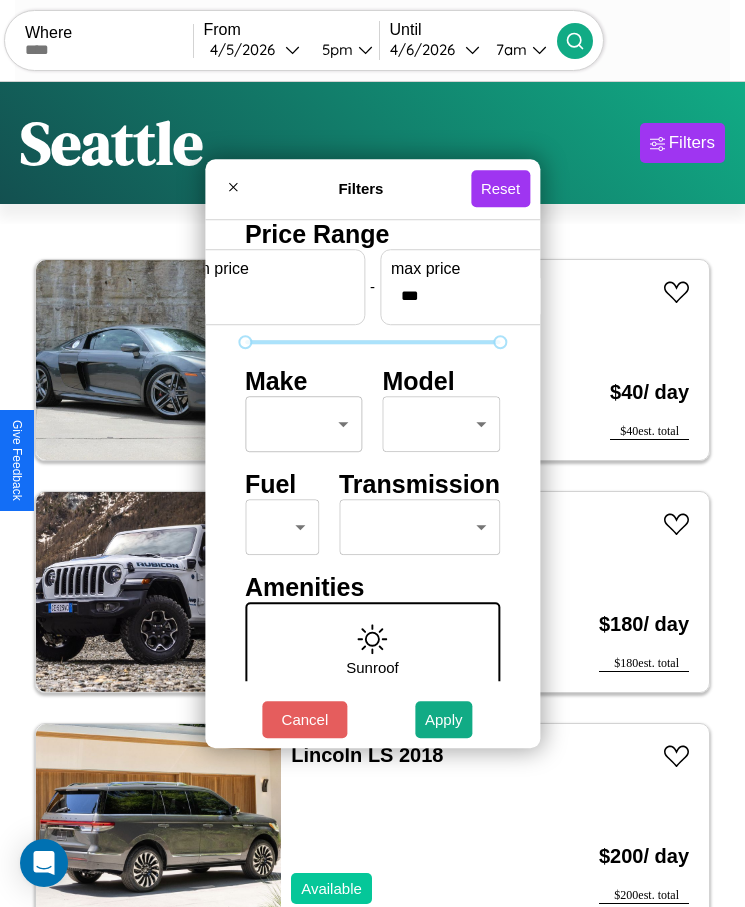 click on "CarGo Where From [DATE] [TIME] Until [DATE] [TIME] Become a Host Login Sign Up Seattle Filters 33 cars in this area These cars can be picked up in this city. Audi Q8 2016 Unavailable $ 40 / day $ 40 est. total Jeep Wrangler JK 2017 Available $ 180 / day $ 180 est. total Lincoln LS 2018 Available $ 200 / day $ 200 est. total Honda Z50R 2016 Available $ 200 / day $ 200 est. total Toyota Cressida 2014 Available $ 90 / day $ 90 est. total Chrysler LASER 2018 Available $ 80 / day $ 80 est. total GMC WIS 2018 Available $ 110 / day $ 110 est. total Hyundai Hyundai Steel Industries, Inc. 2021 Available $ 110 / day $ 110 est. total Fiat Ducato 2020 Available $ 40 / day $ 40 est. total Honda FIREBLADE 2014 Available $ 160 / day $ 160 est. total Aston Martin DBX 2014 Available $ 150 / day $ 150 est. total Toyota Venza 2024 Available $ 90 / day $ 90 est. total Land Rover LR3 2022 Available $ 120 / day $ 120 est. total Alfa Romeo 2020" at bounding box center [372, 478] 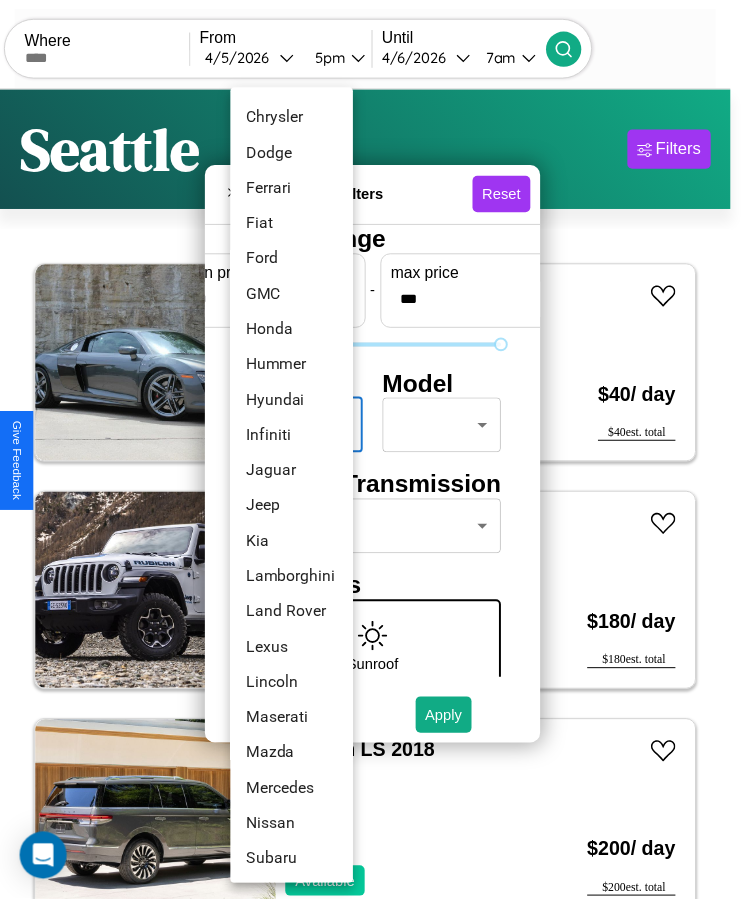 scroll, scrollTop: 501, scrollLeft: 0, axis: vertical 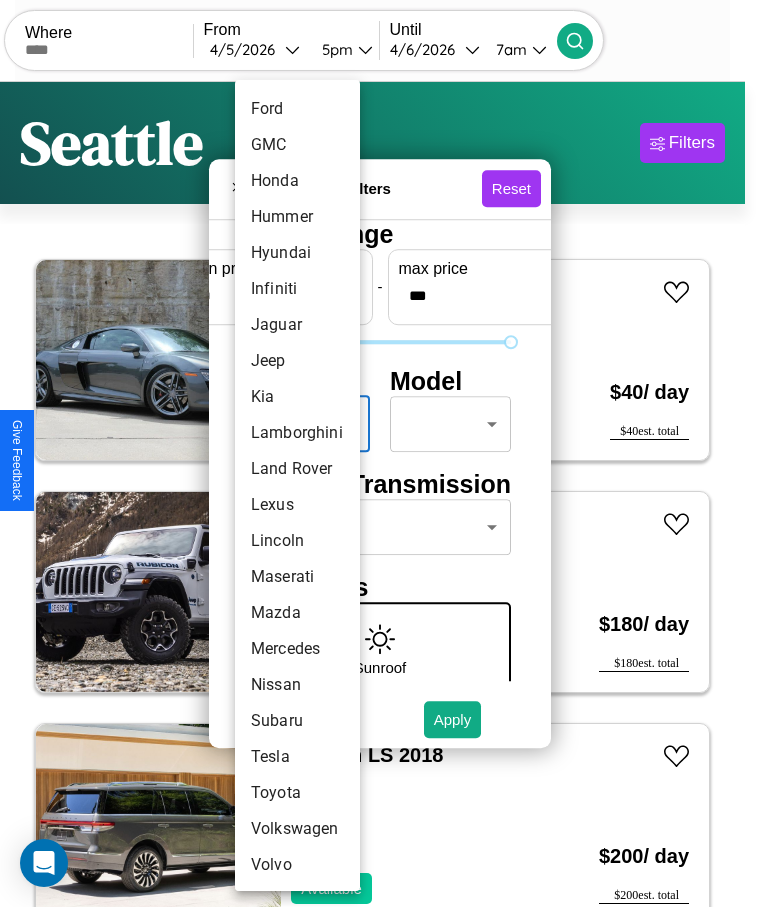 click on "Maserati" at bounding box center (297, 577) 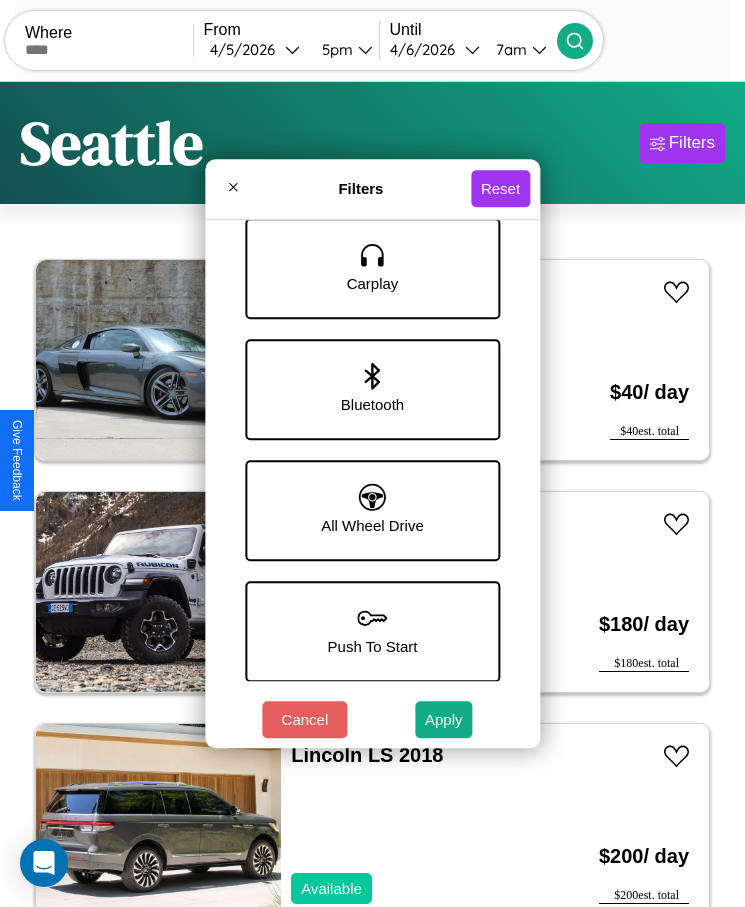 scroll, scrollTop: 1247, scrollLeft: 0, axis: vertical 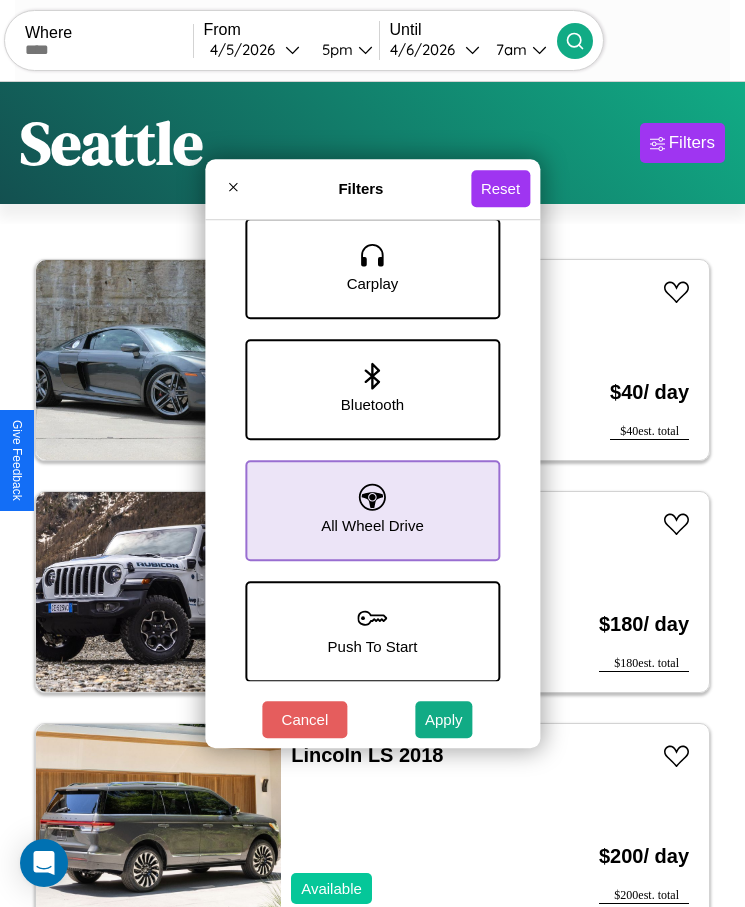 click 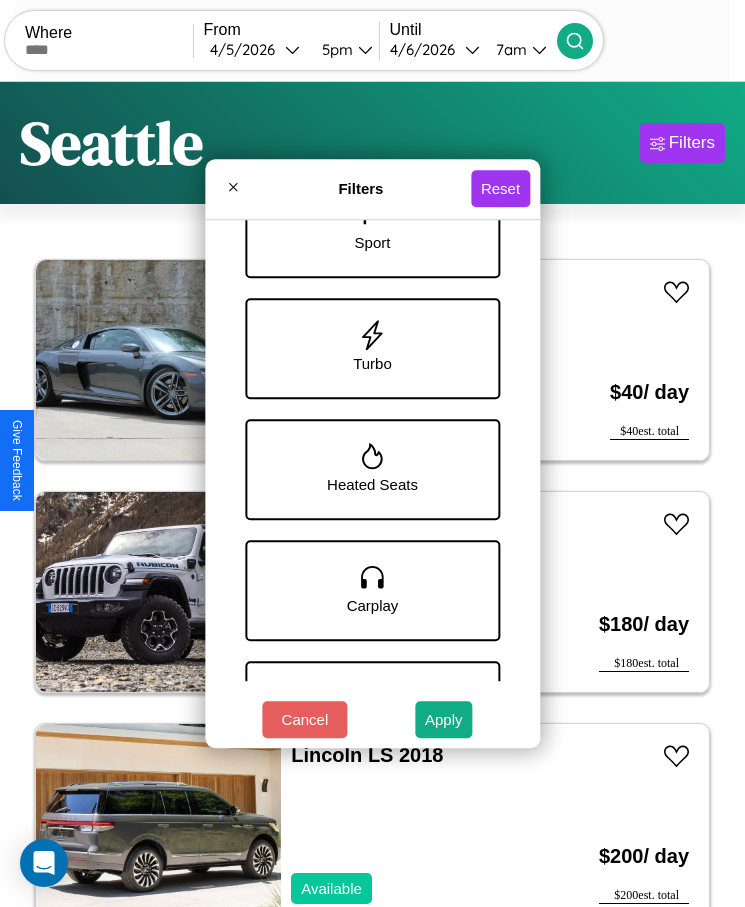 scroll, scrollTop: 573, scrollLeft: 0, axis: vertical 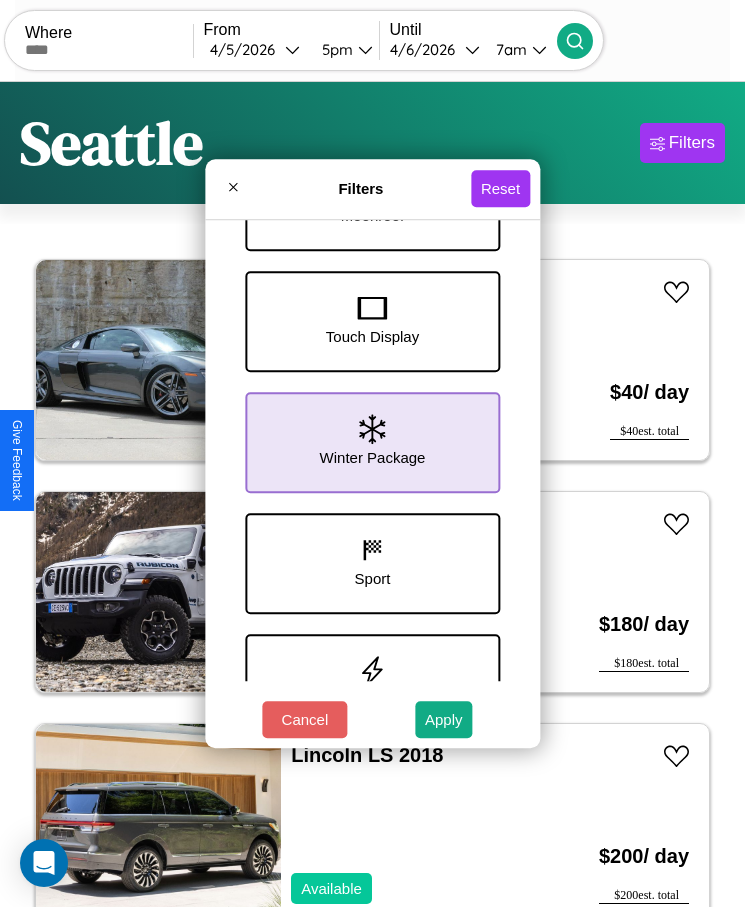 click 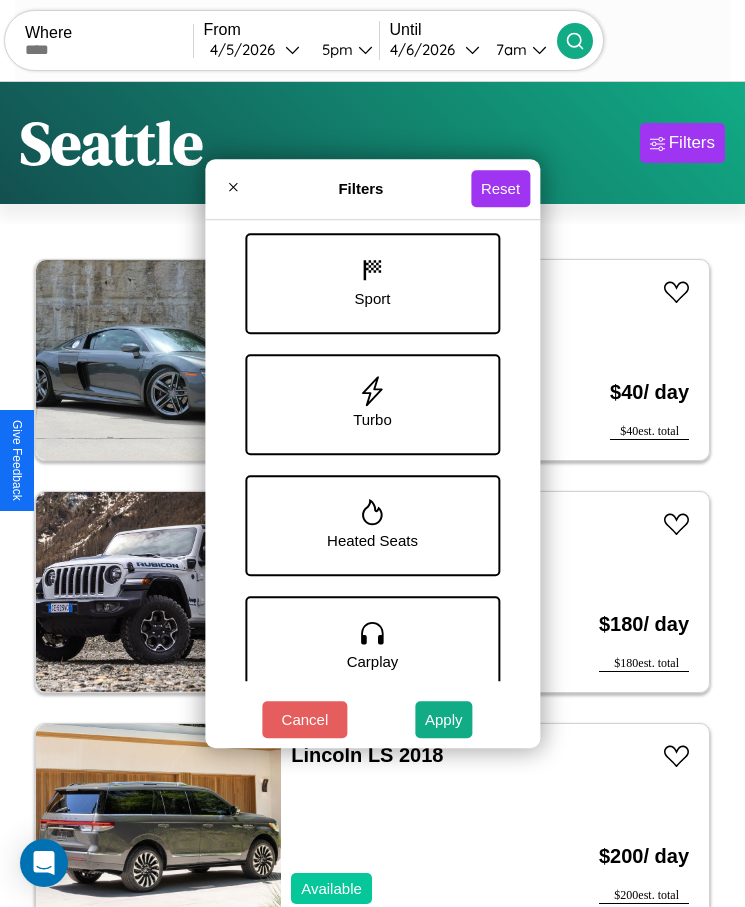 scroll, scrollTop: 1057, scrollLeft: 0, axis: vertical 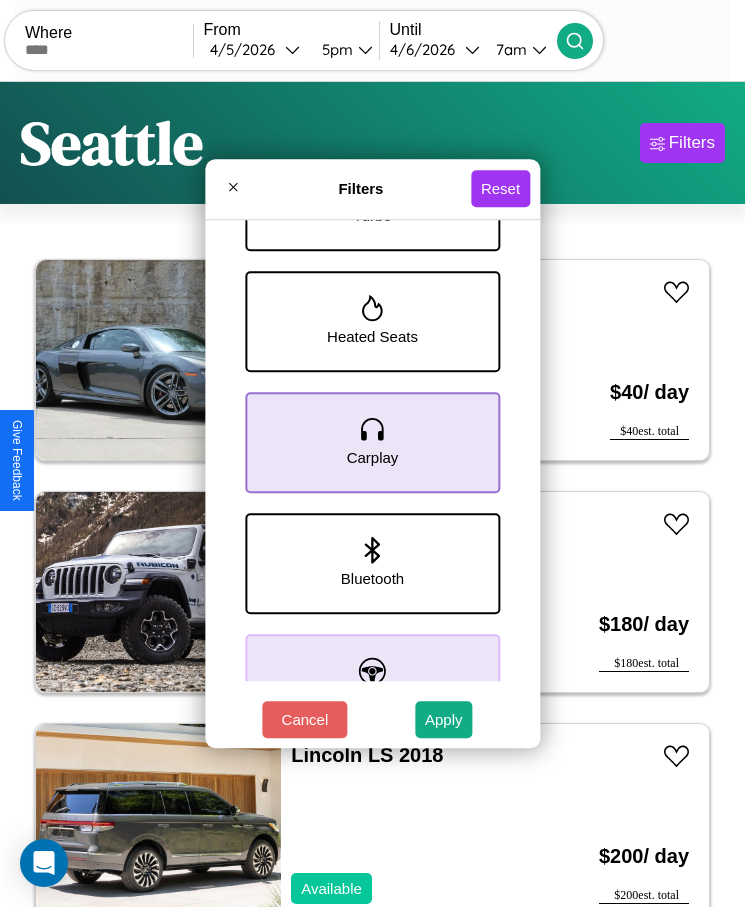 click 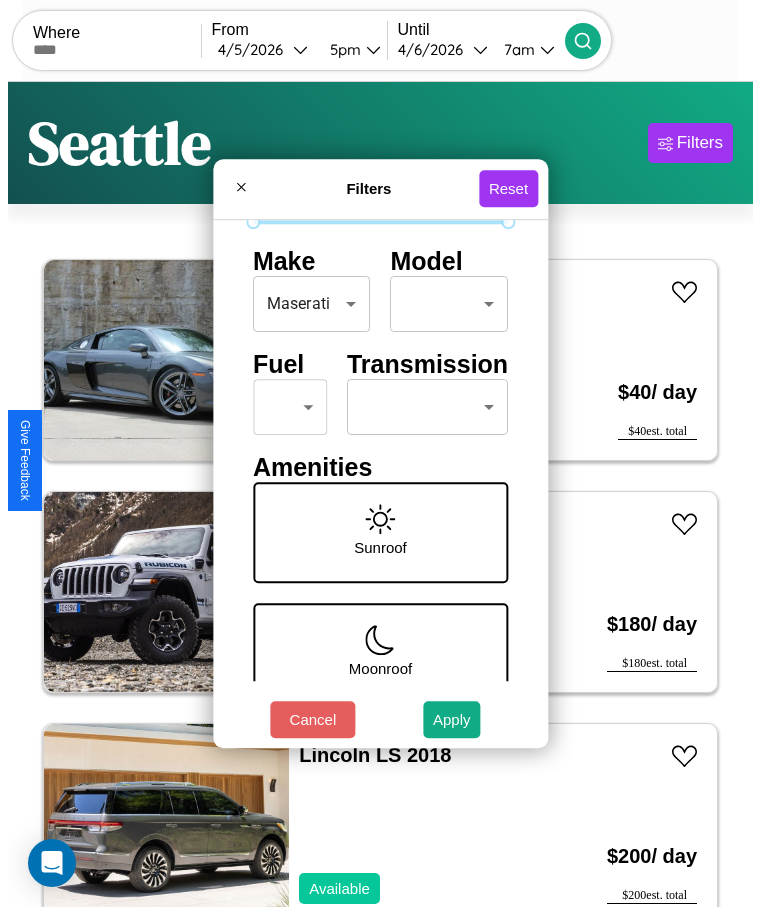 scroll, scrollTop: 85, scrollLeft: 0, axis: vertical 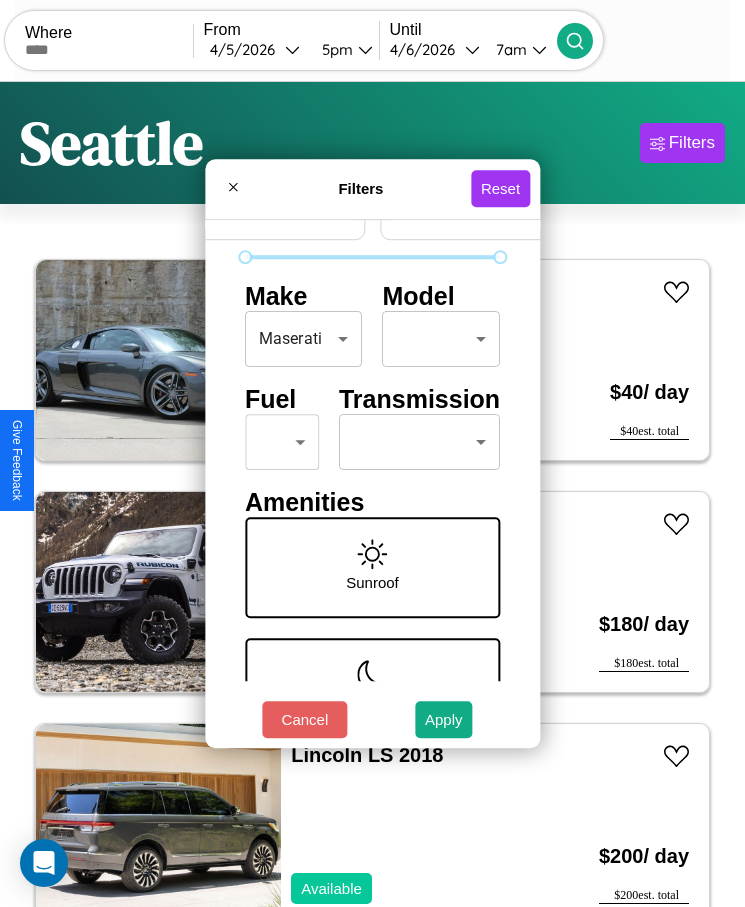 click on "CarGo Where From [DATE] [TIME] Until [DATE] [TIME] Become a Host Login Sign Up Seattle Filters 33 cars in this area These cars can be picked up in this city. Audi Q8 2016 Unavailable $ 40 / day $ 40 est. total Jeep Wrangler JK 2017 Available $ 180 / day $ 180 est. total Lincoln LS 2018 Available $ 200 / day $ 200 est. total Honda Z50R 2016 Available $ 200 / day $ 200 est. total Toyota Cressida 2014 Available $ 90 / day $ 90 est. total Chrysler LASER 2018 Available $ 80 / day $ 80 est. total GMC WIS 2018 Available $ 110 / day $ 110 est. total Hyundai Hyundai Steel Industries, Inc. 2021 Available $ 110 / day $ 110 est. total Fiat Ducato 2020 Available $ 40 / day $ 40 est. total Honda FIREBLADE 2014 Available $ 160 / day $ 160 est. total Aston Martin DBX 2014 Available $ 150 / day $ 150 est. total Toyota Venza 2024 Available $ 90 / day $ 90 est. total Land Rover LR3 2022 Available $ 120 / day $ 120 est. total Alfa Romeo 2020" at bounding box center [372, 478] 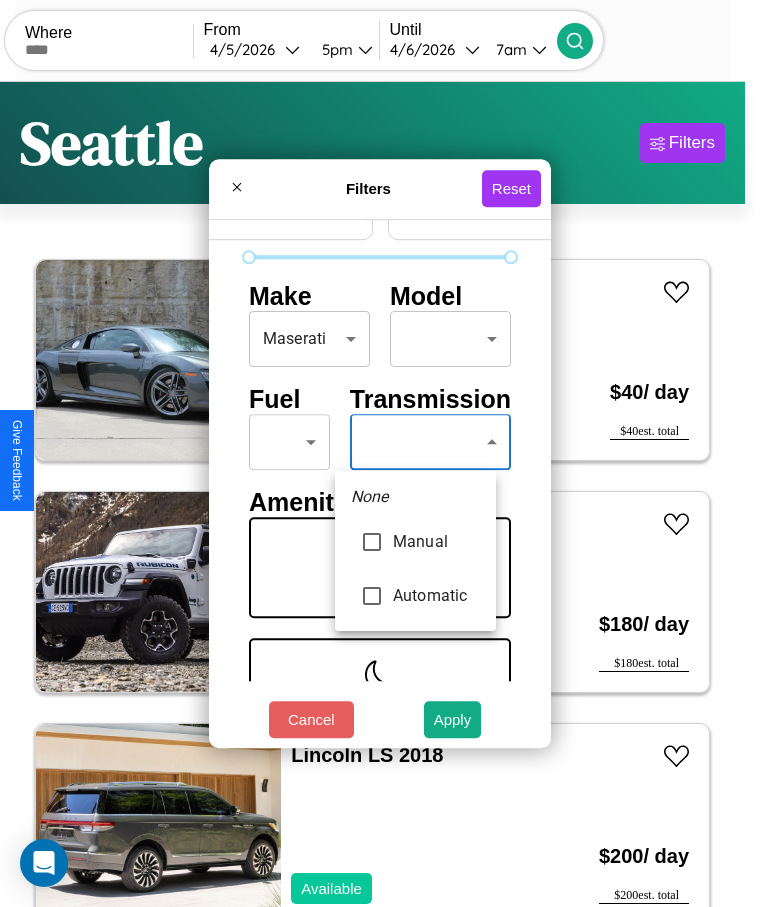 type on "*********" 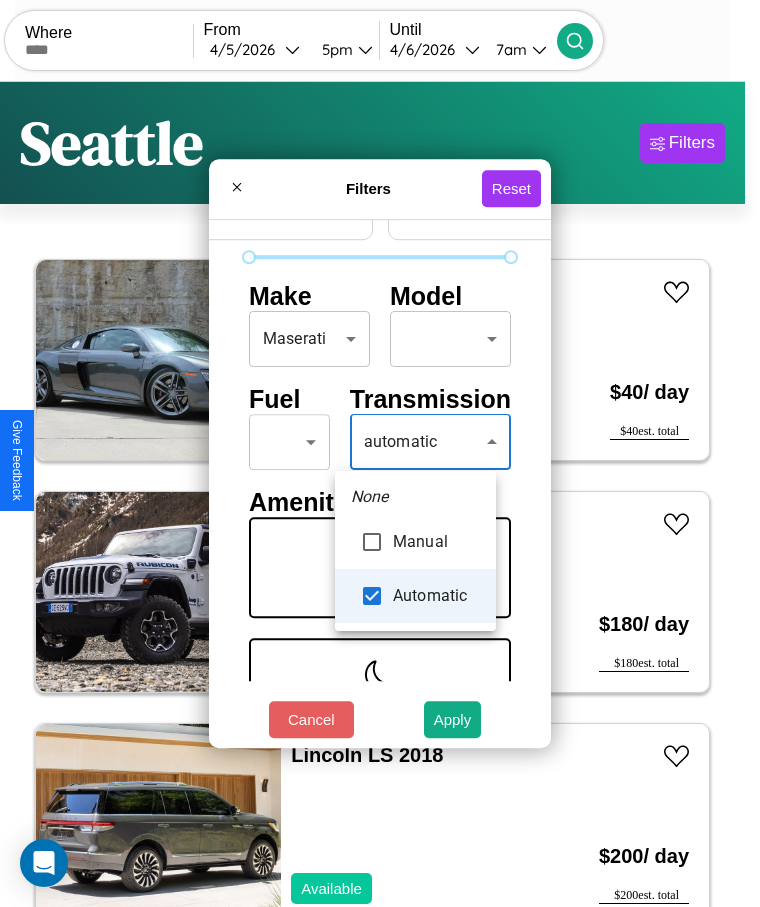 click at bounding box center (380, 453) 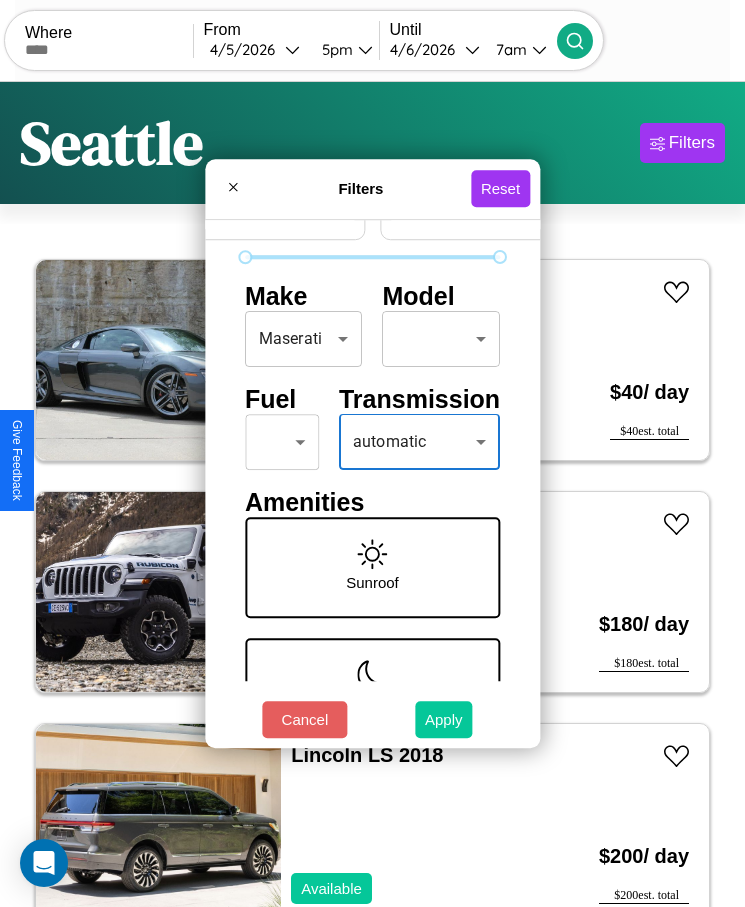 click on "Apply" at bounding box center (444, 719) 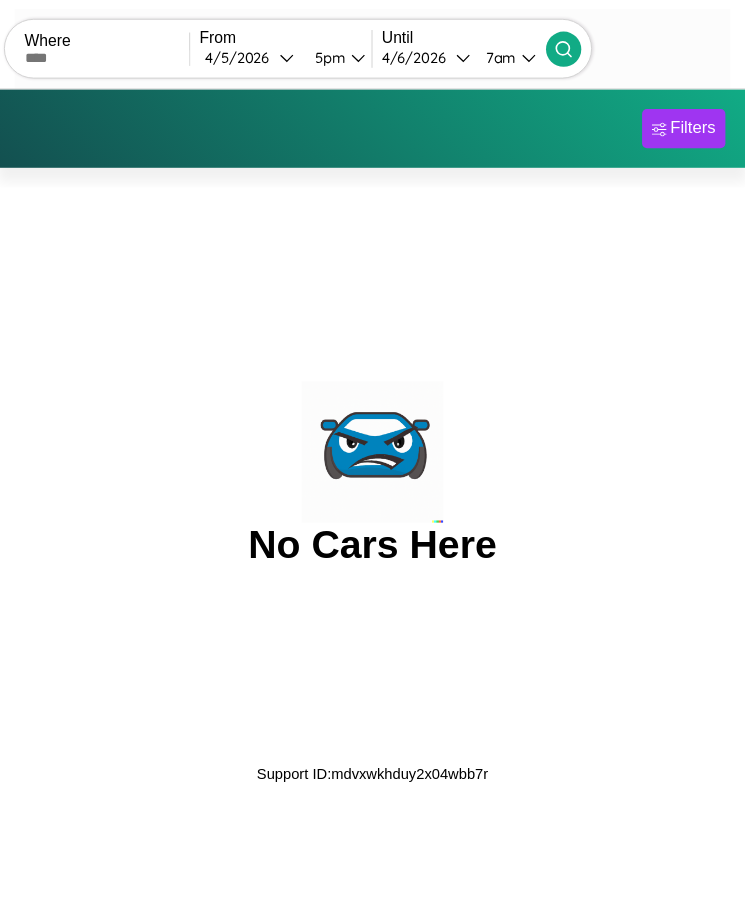 scroll, scrollTop: 0, scrollLeft: 0, axis: both 